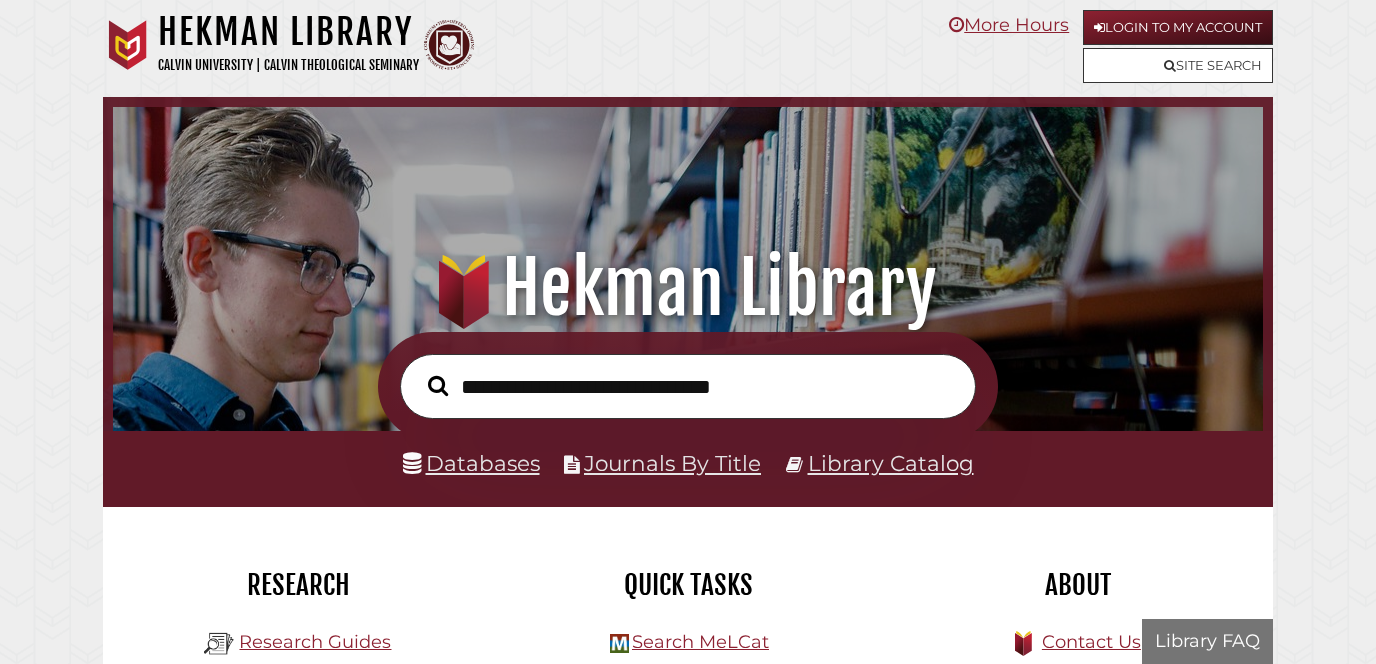 scroll, scrollTop: 0, scrollLeft: 0, axis: both 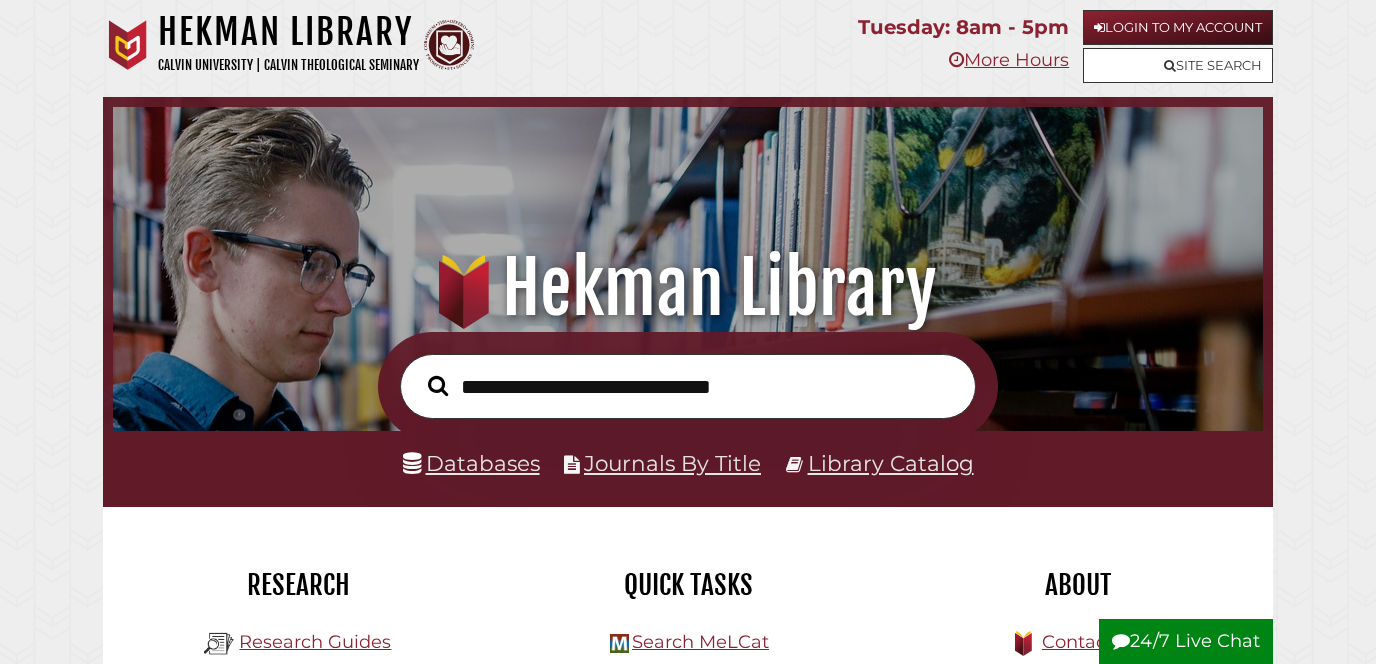 click at bounding box center (688, 386) 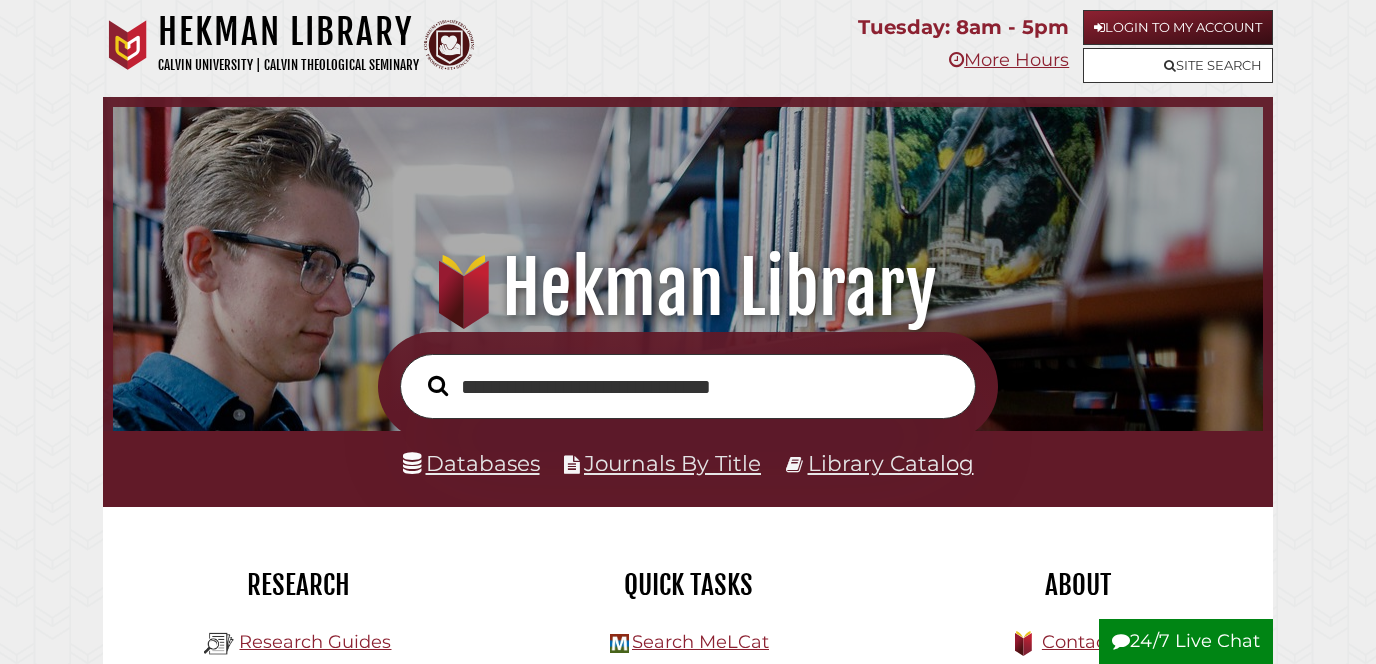 type on "**********" 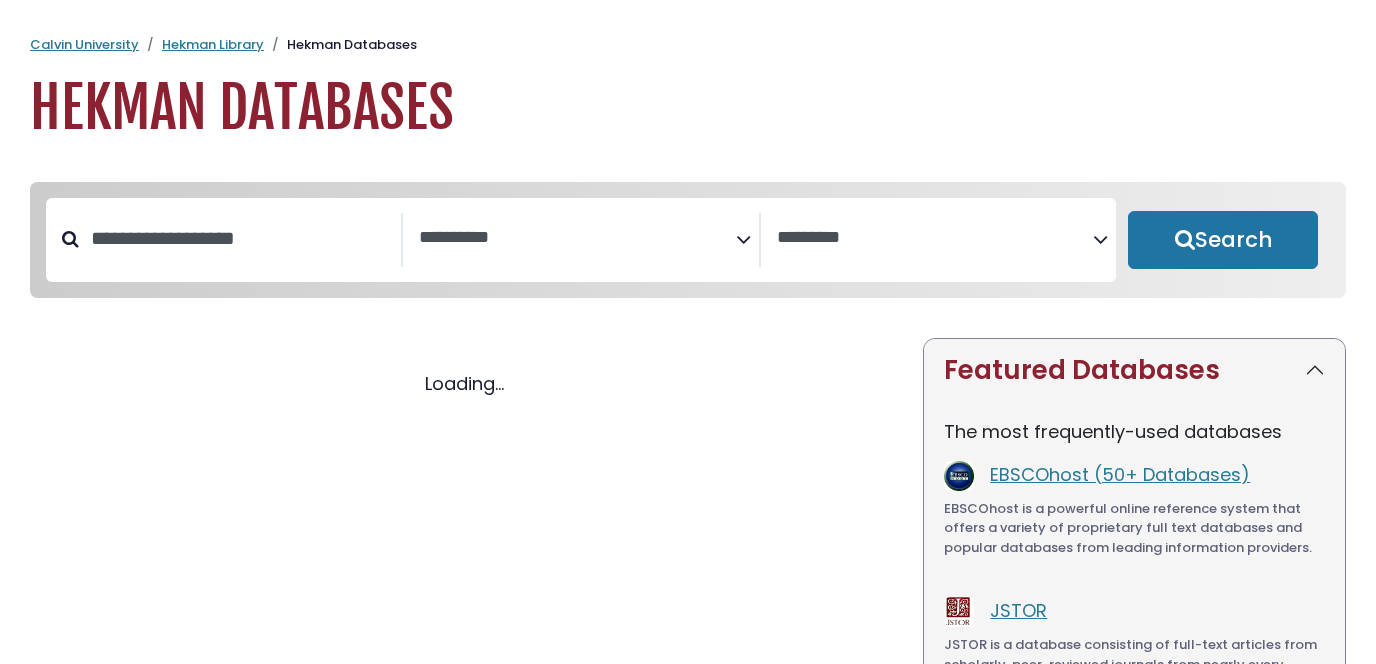 select 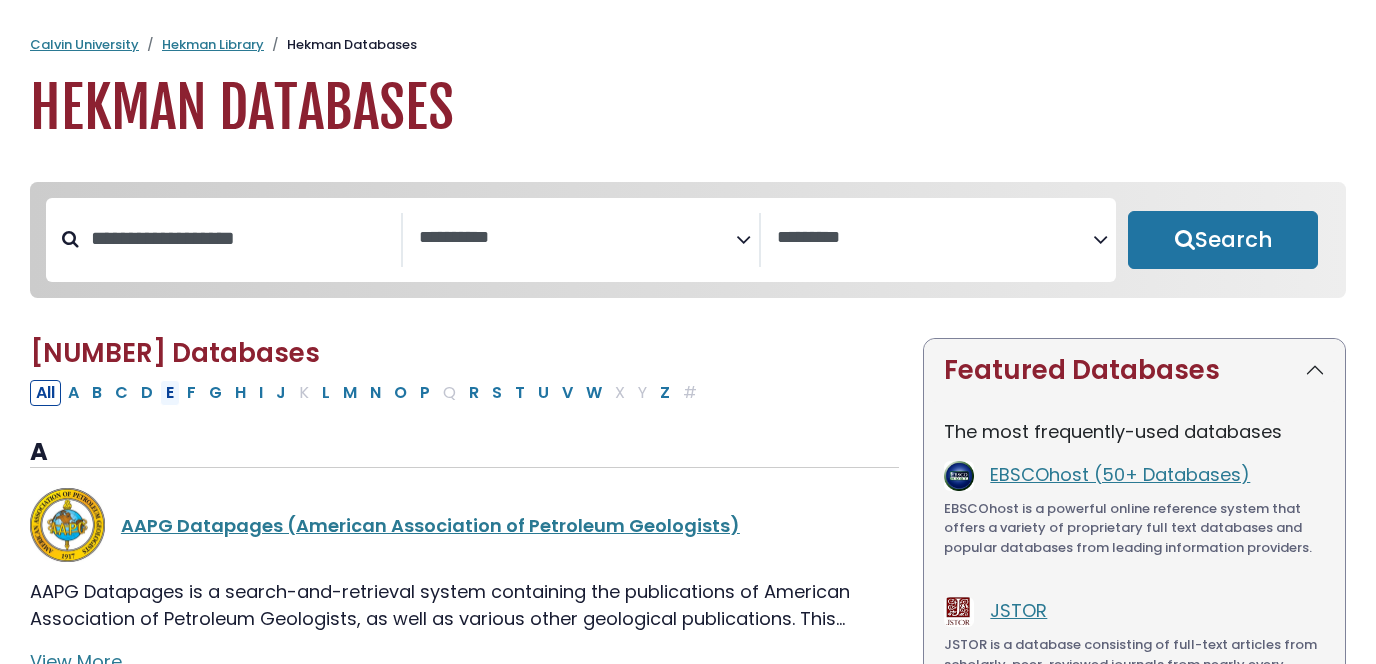 click on "E" at bounding box center (170, 393) 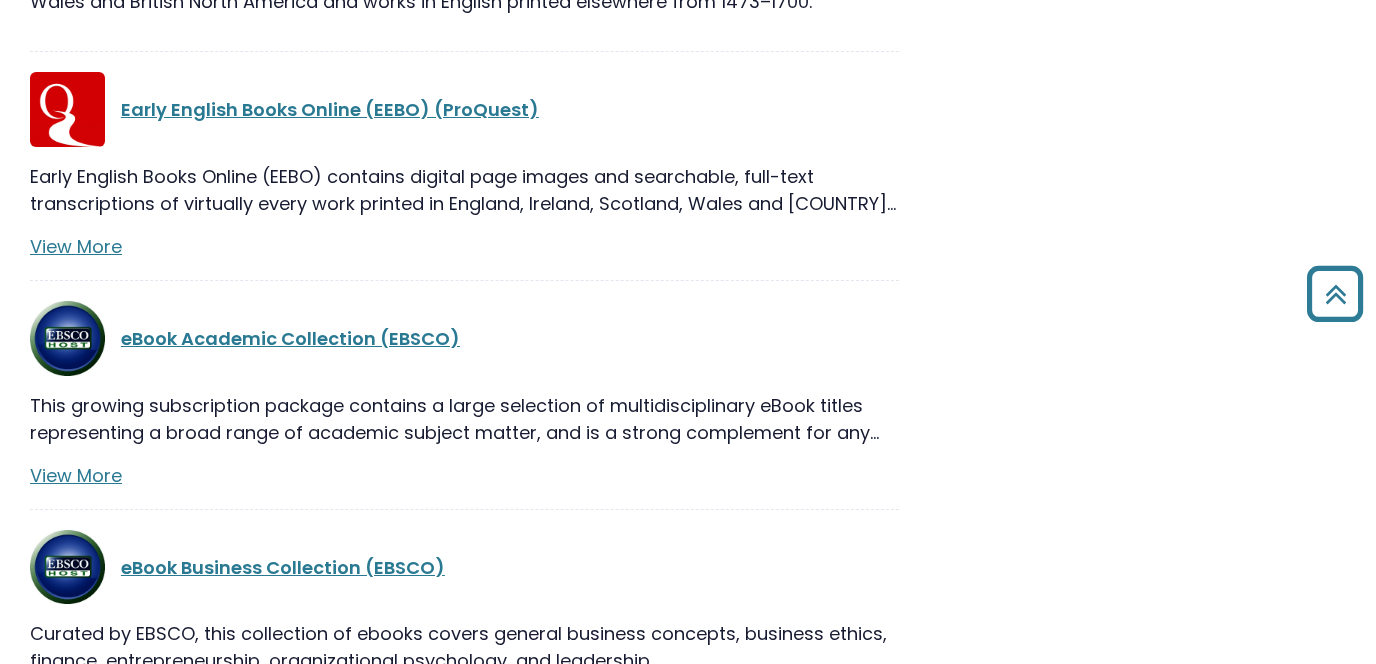 scroll, scrollTop: 2202, scrollLeft: 0, axis: vertical 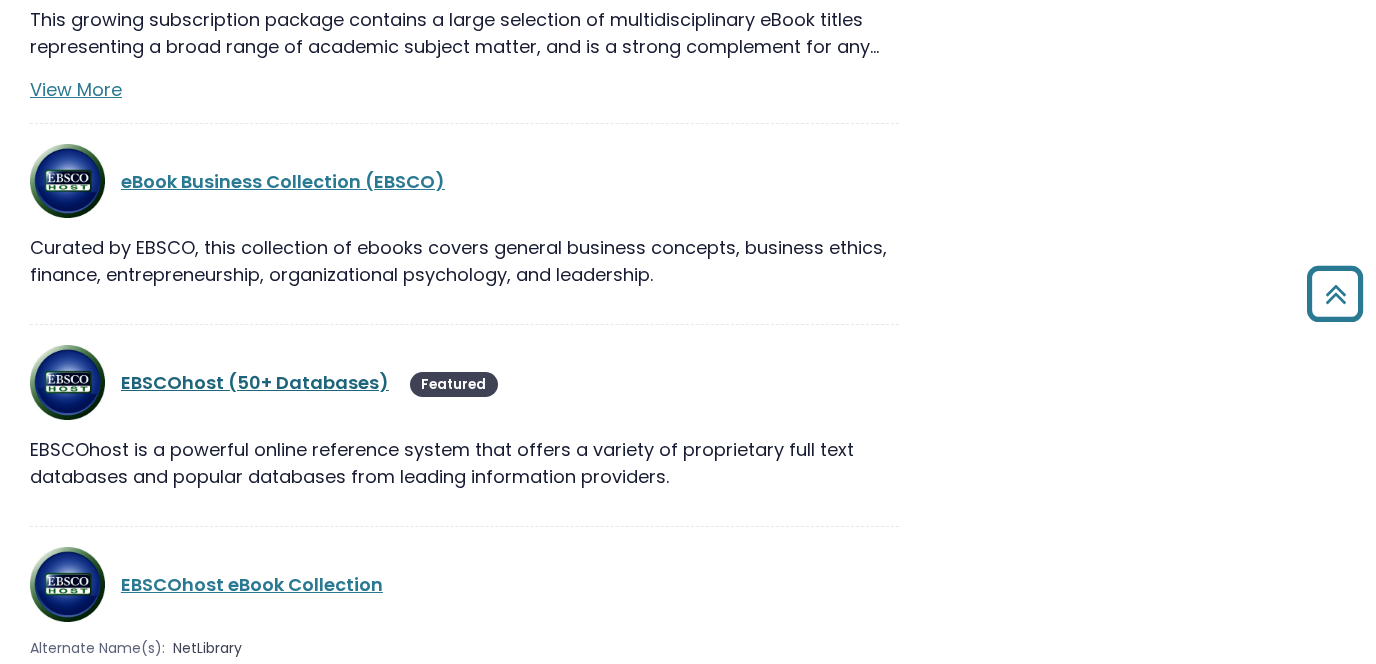 drag, startPoint x: 257, startPoint y: 324, endPoint x: 251, endPoint y: 313, distance: 12.529964 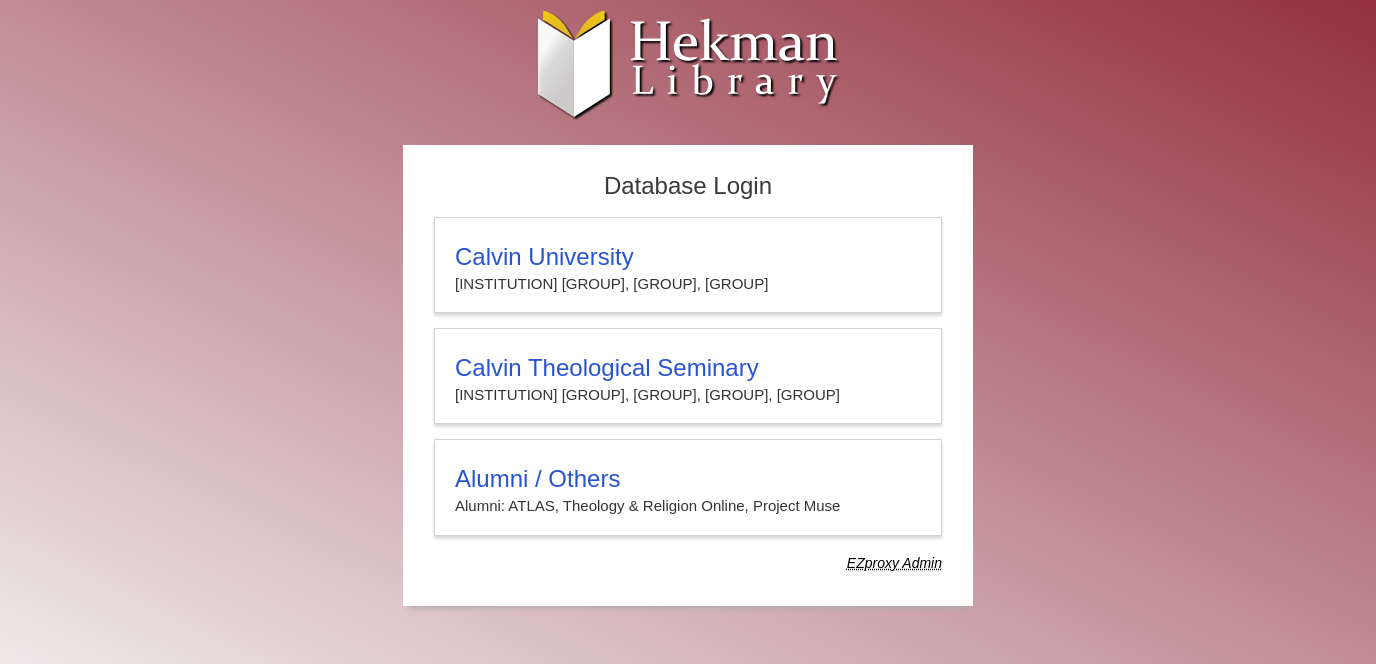 scroll, scrollTop: 0, scrollLeft: 0, axis: both 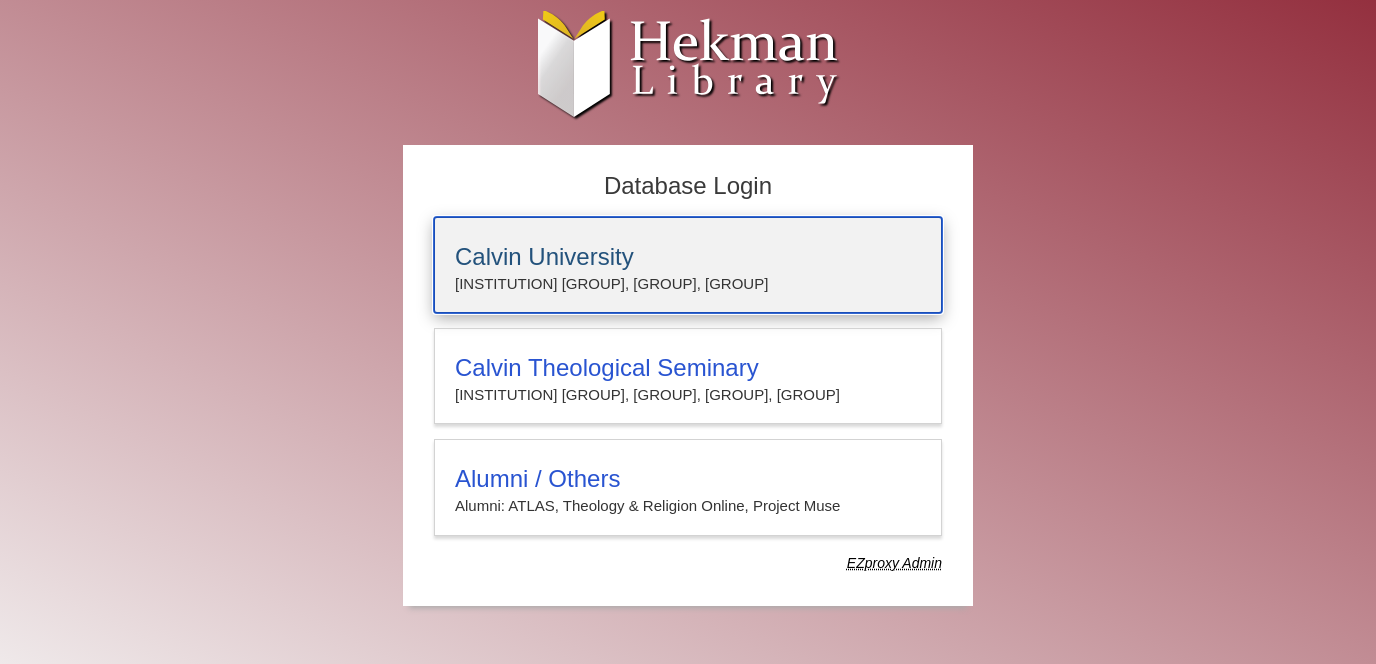 click on "Calvin University Calvin University Students, Faculty, Staff" at bounding box center (688, 265) 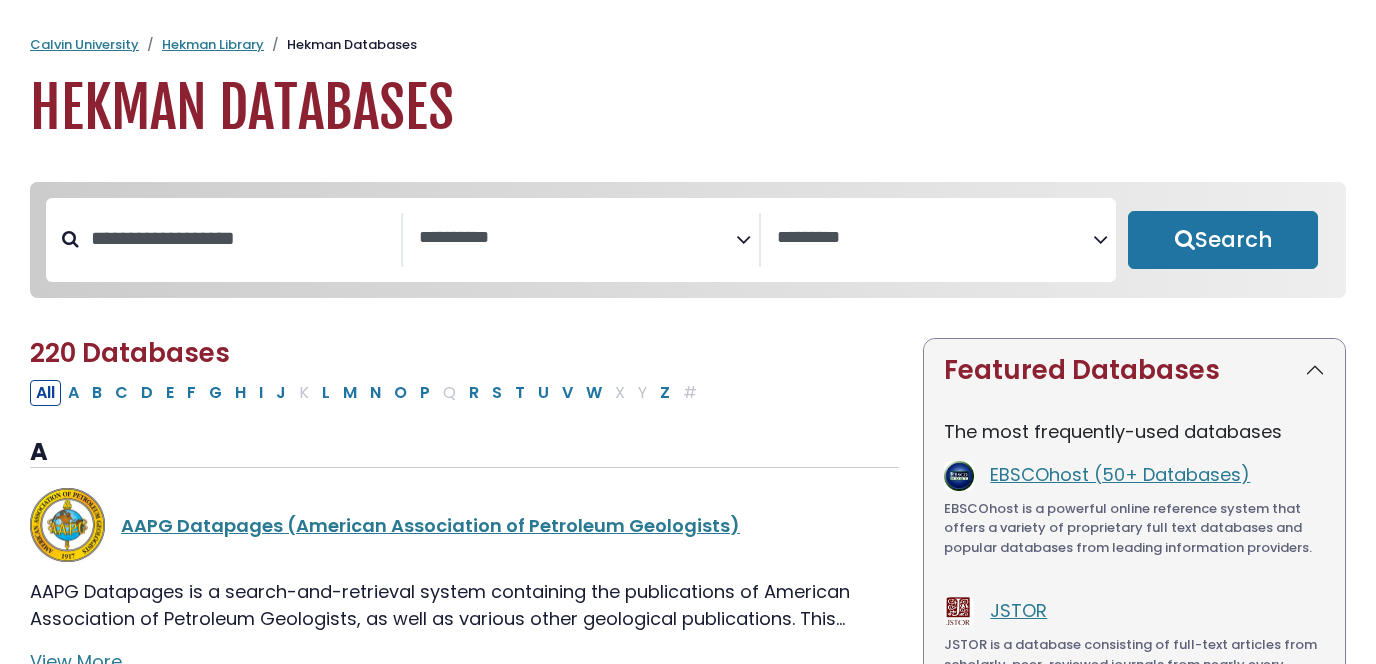 select 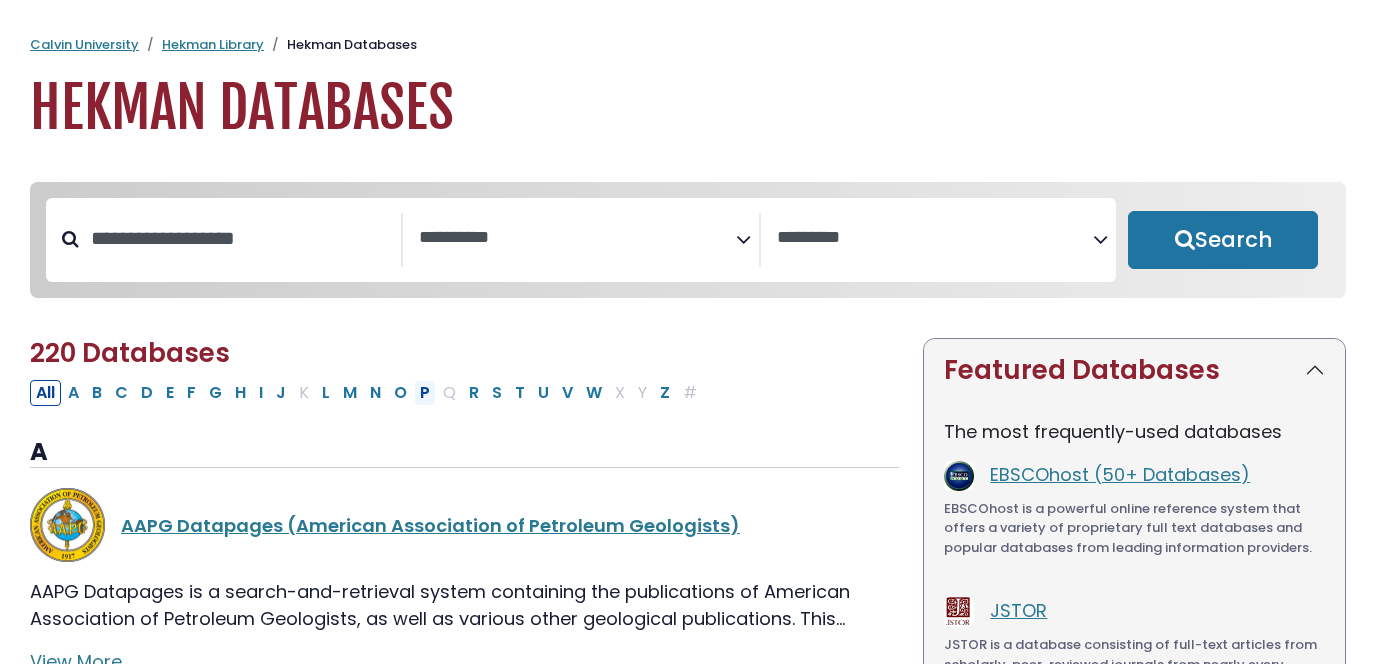 click on "P" at bounding box center [425, 393] 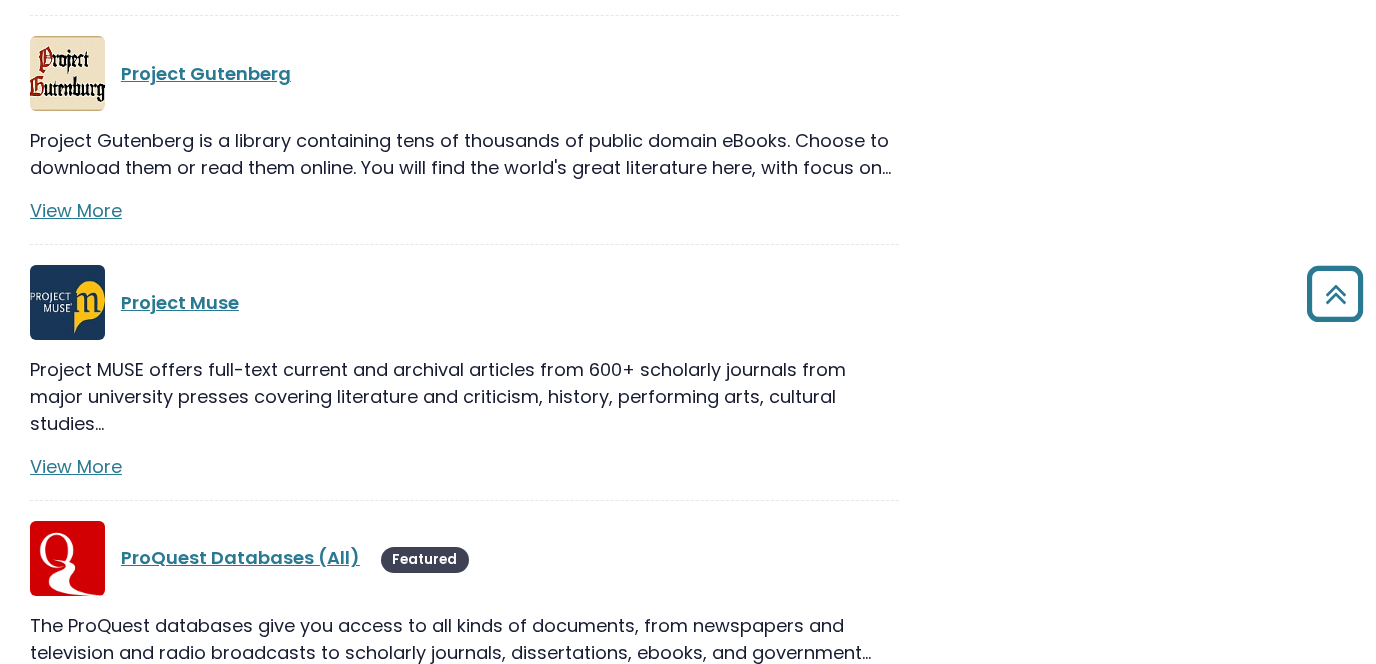 scroll, scrollTop: 2477, scrollLeft: 0, axis: vertical 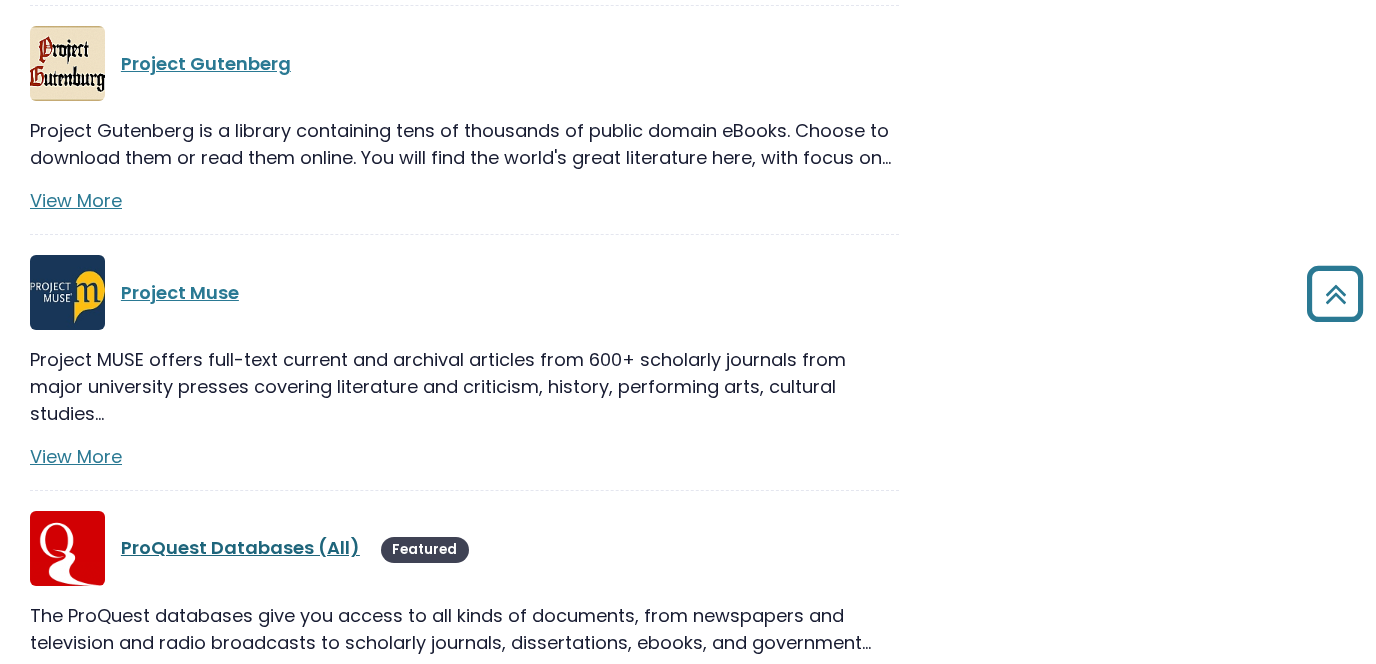 click on "ProQuest Databases (All)" at bounding box center (240, 547) 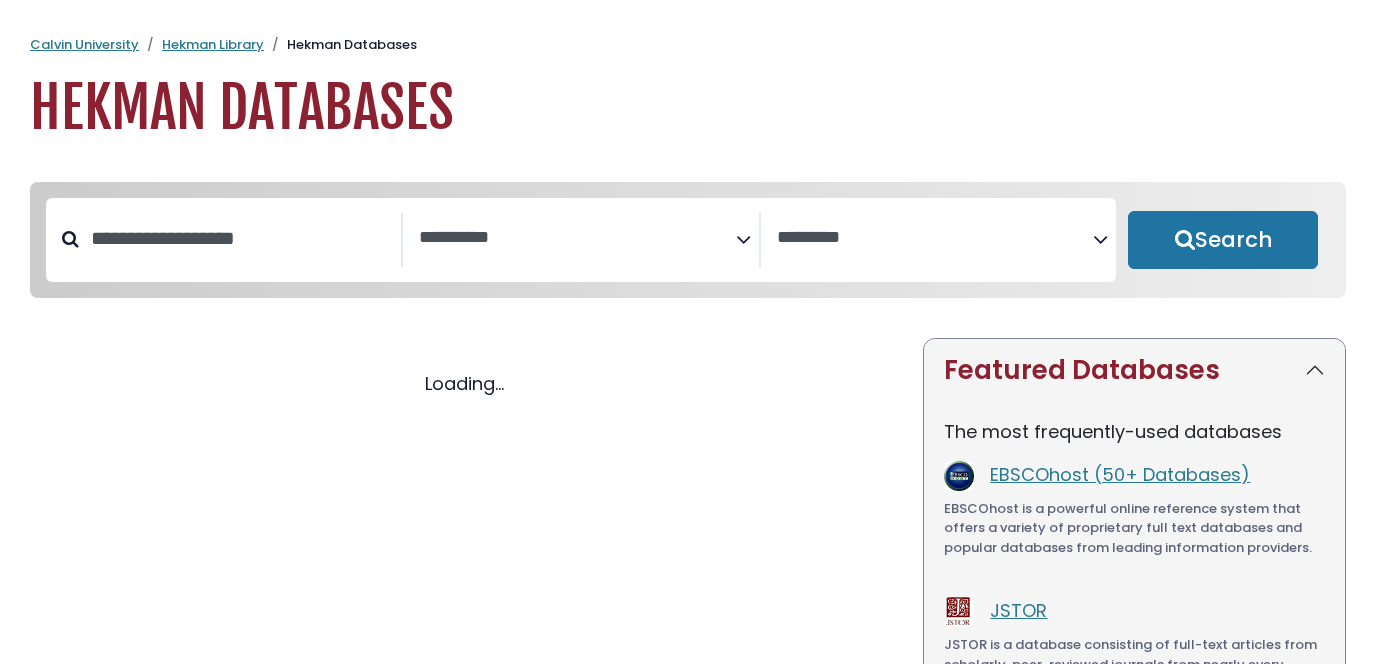 select 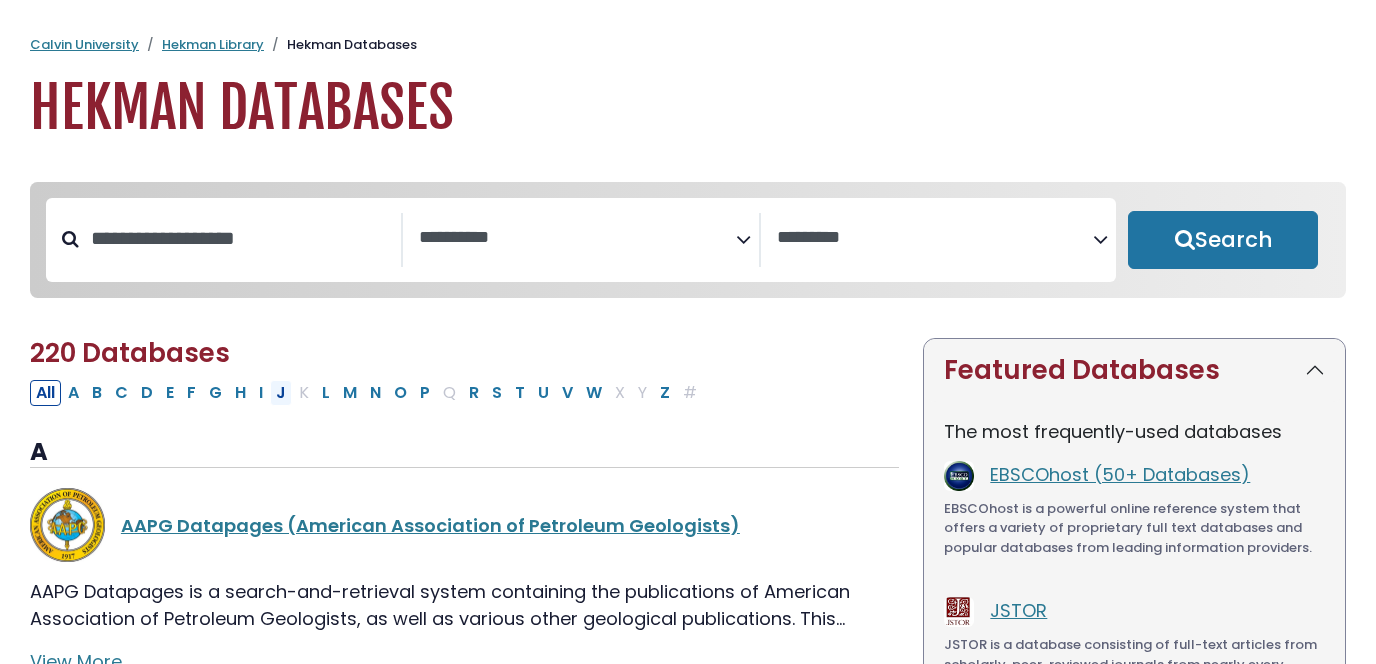 click on "J" at bounding box center [281, 393] 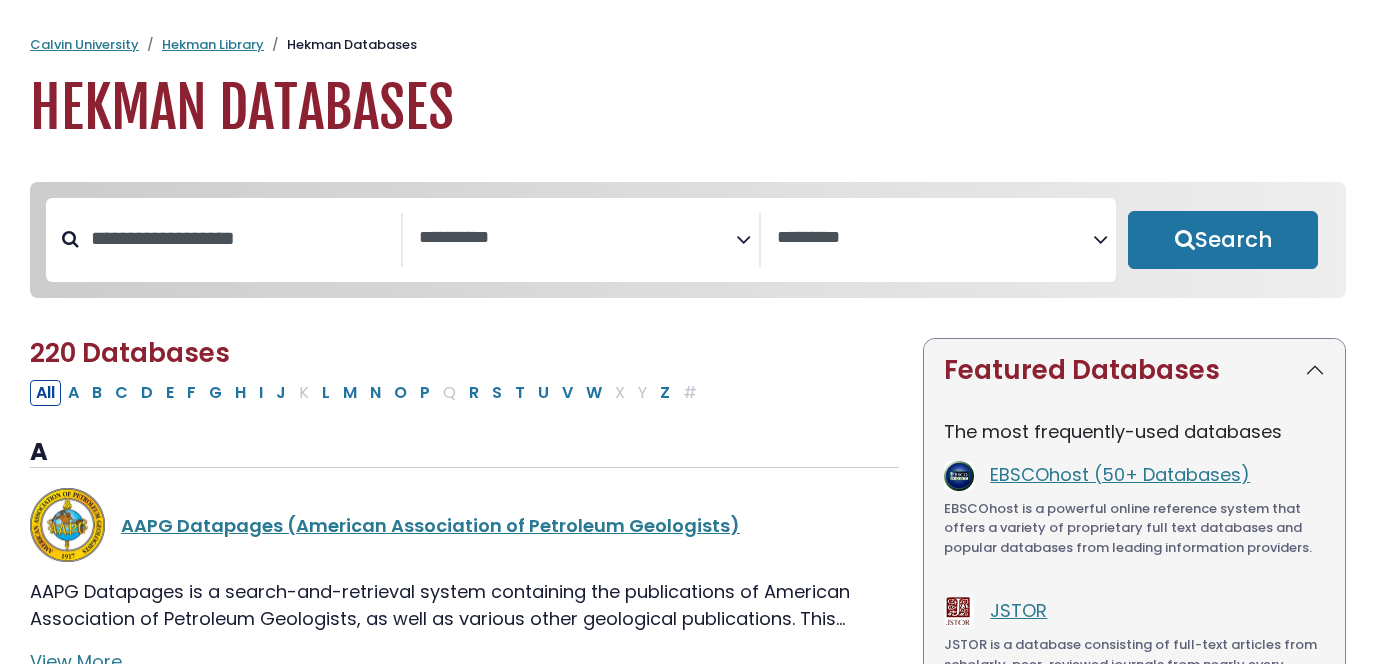 select 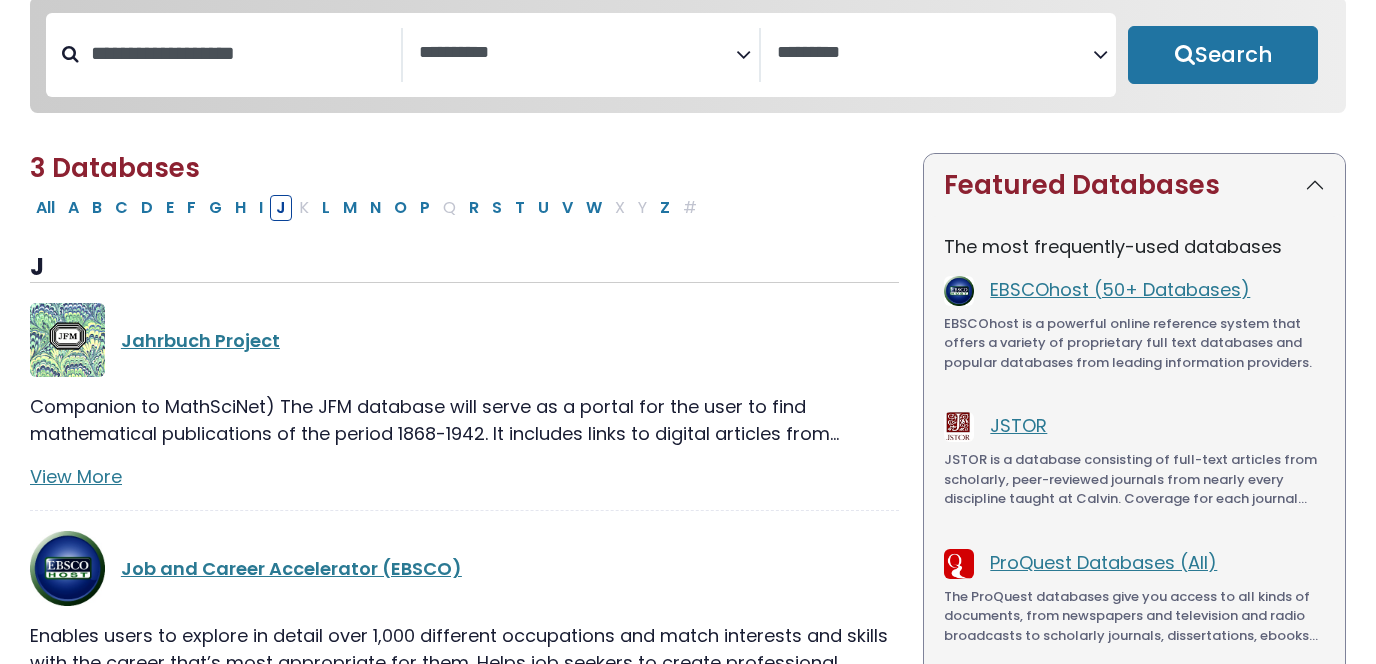 scroll, scrollTop: 589, scrollLeft: 0, axis: vertical 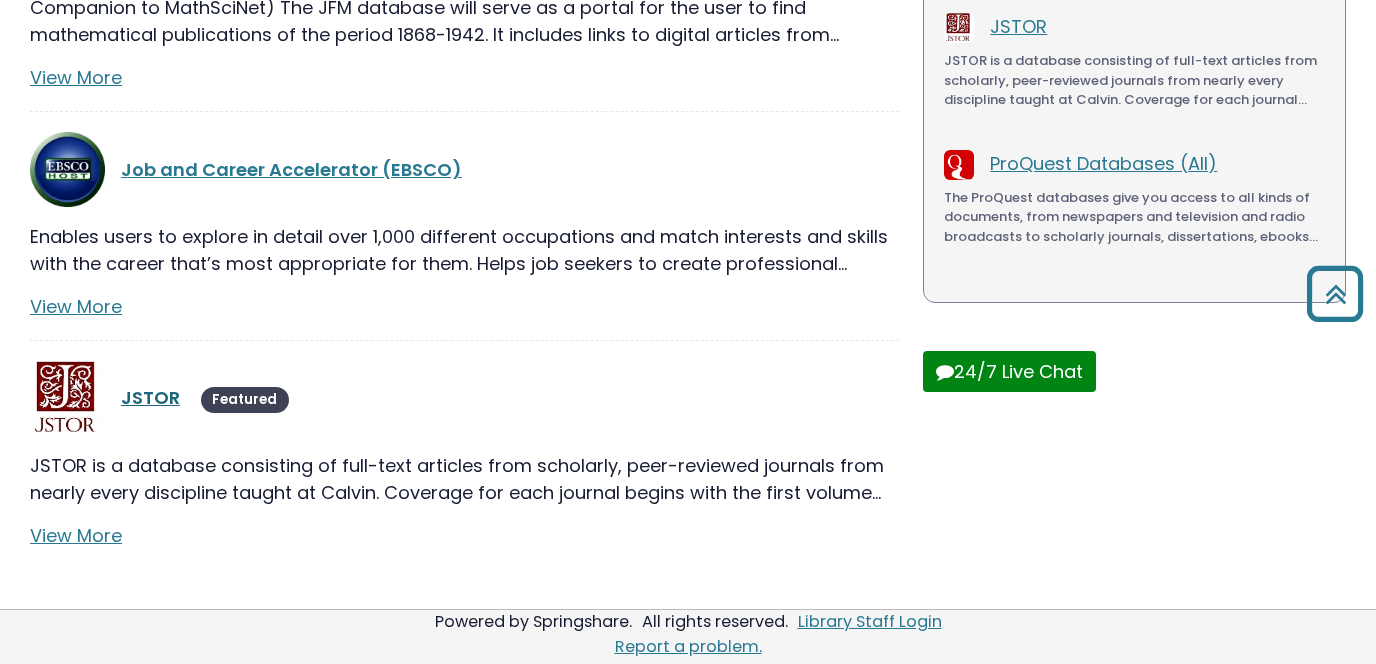 click on "JSTOR" at bounding box center (150, 397) 